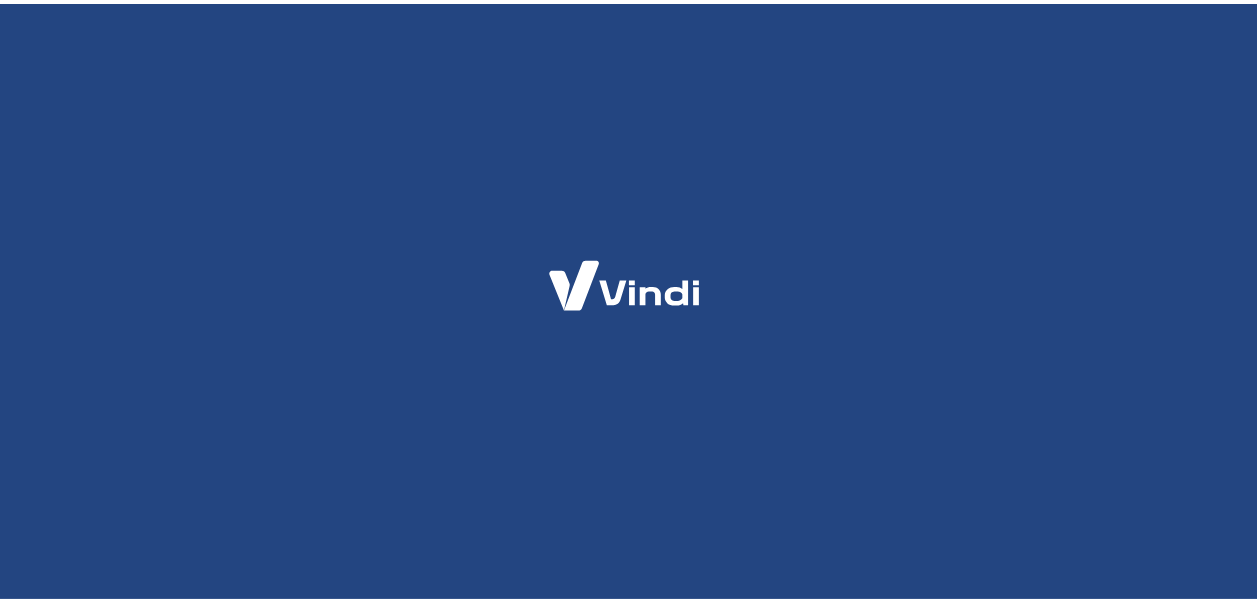 scroll, scrollTop: 0, scrollLeft: 0, axis: both 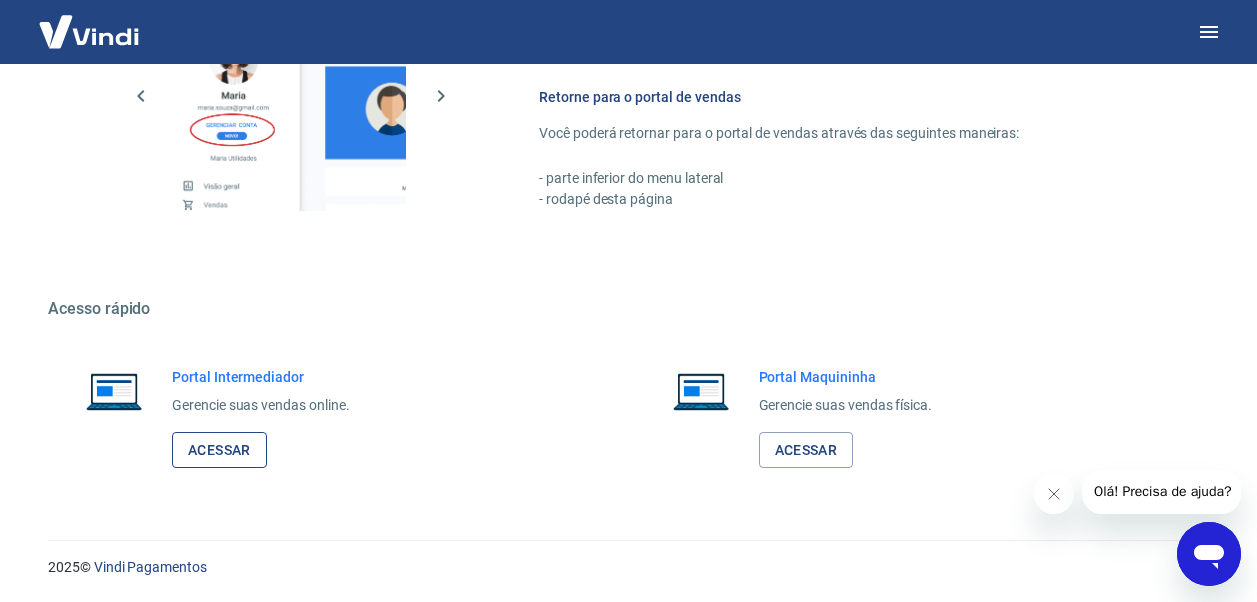 click on "Acessar" at bounding box center [219, 450] 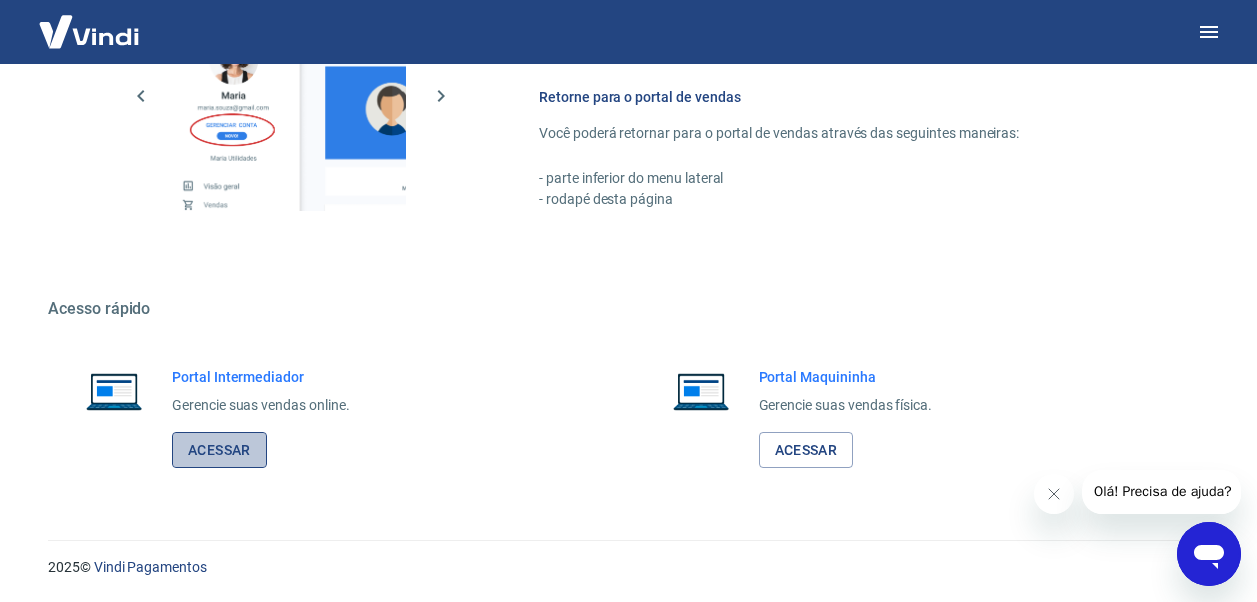 click on "Acessar" at bounding box center [219, 450] 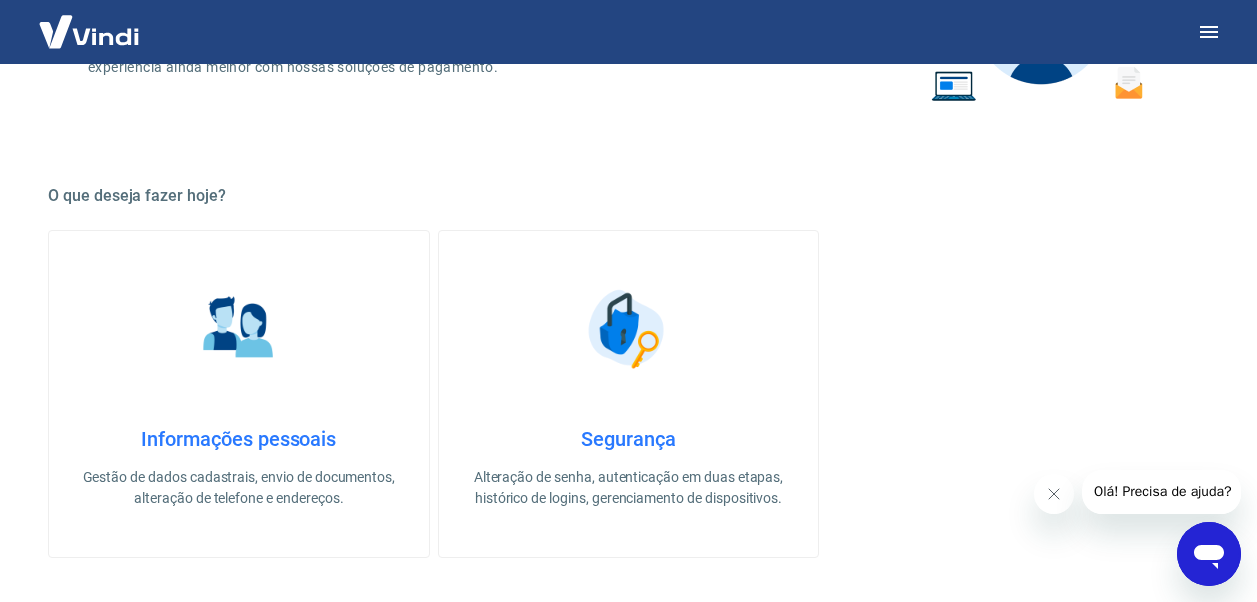 scroll, scrollTop: 500, scrollLeft: 0, axis: vertical 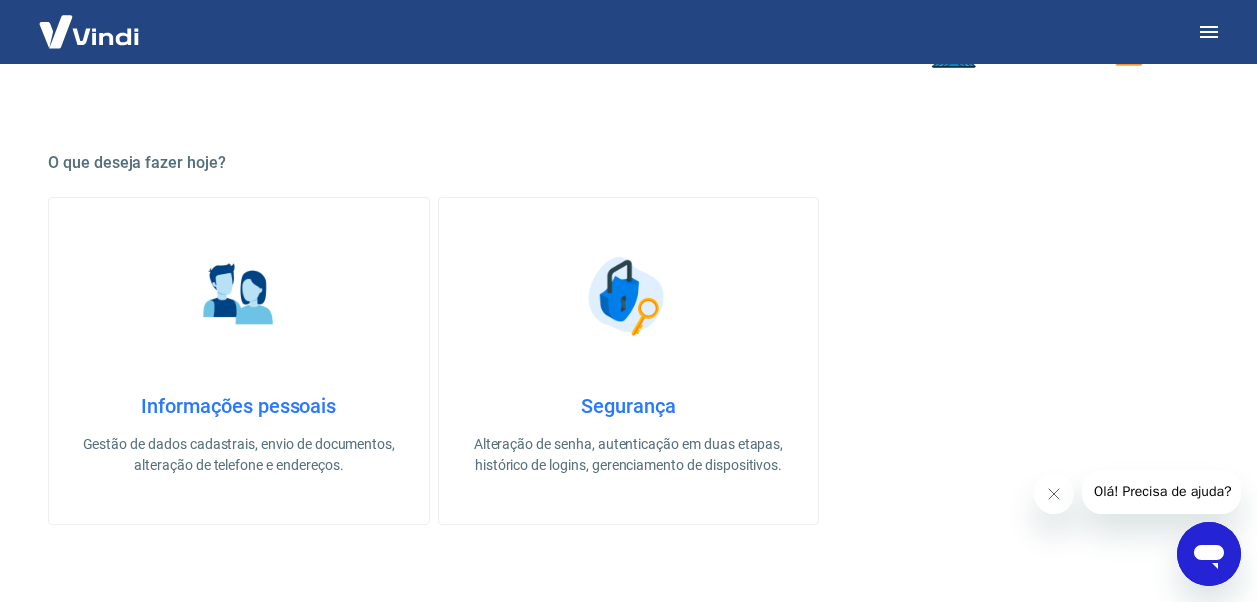 click on "Informações pessoais Gestão de dados cadastrais, envio de documentos, alteração de telefone e endereços." at bounding box center [239, 361] 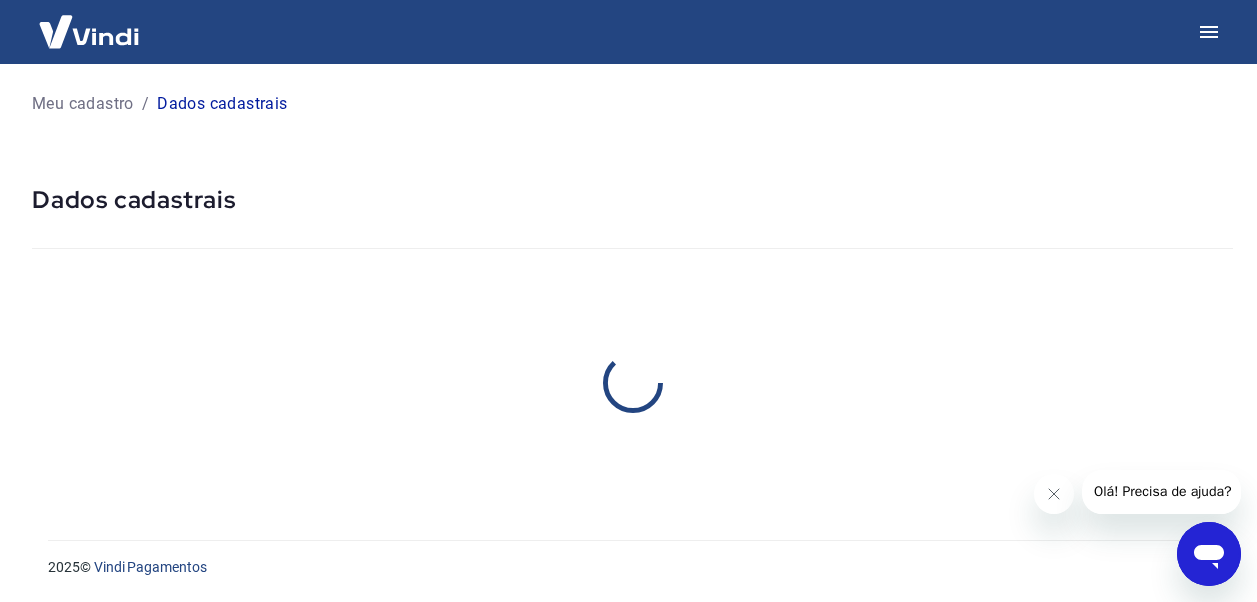 scroll, scrollTop: 0, scrollLeft: 0, axis: both 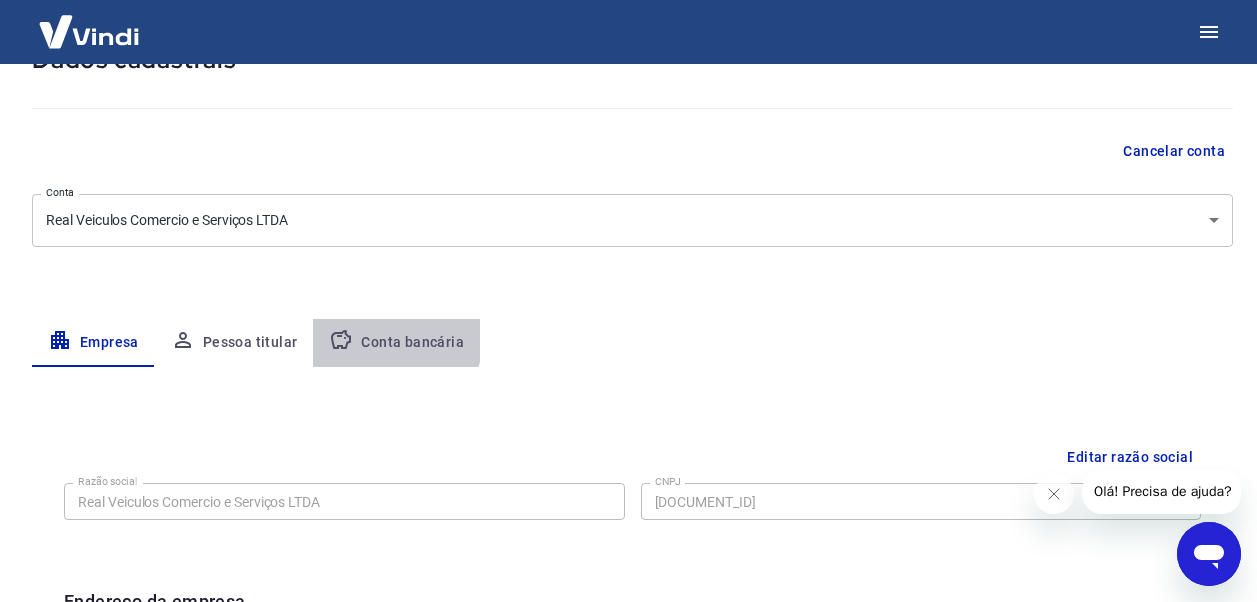 click on "Conta bancária" at bounding box center (396, 343) 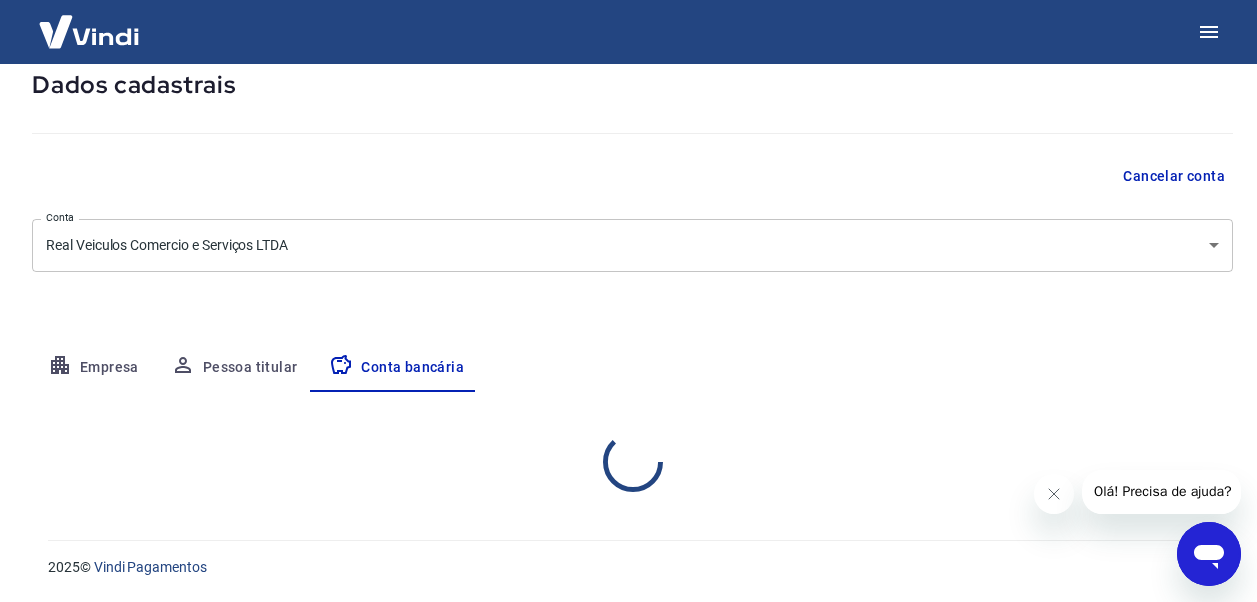 select on "1" 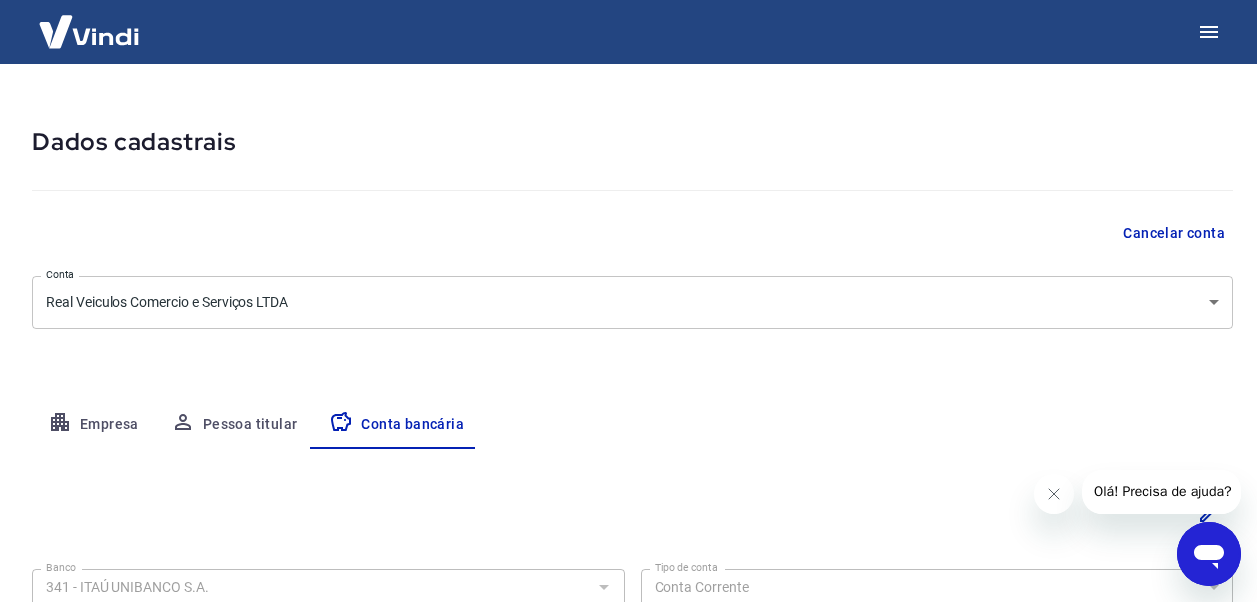 scroll, scrollTop: 0, scrollLeft: 0, axis: both 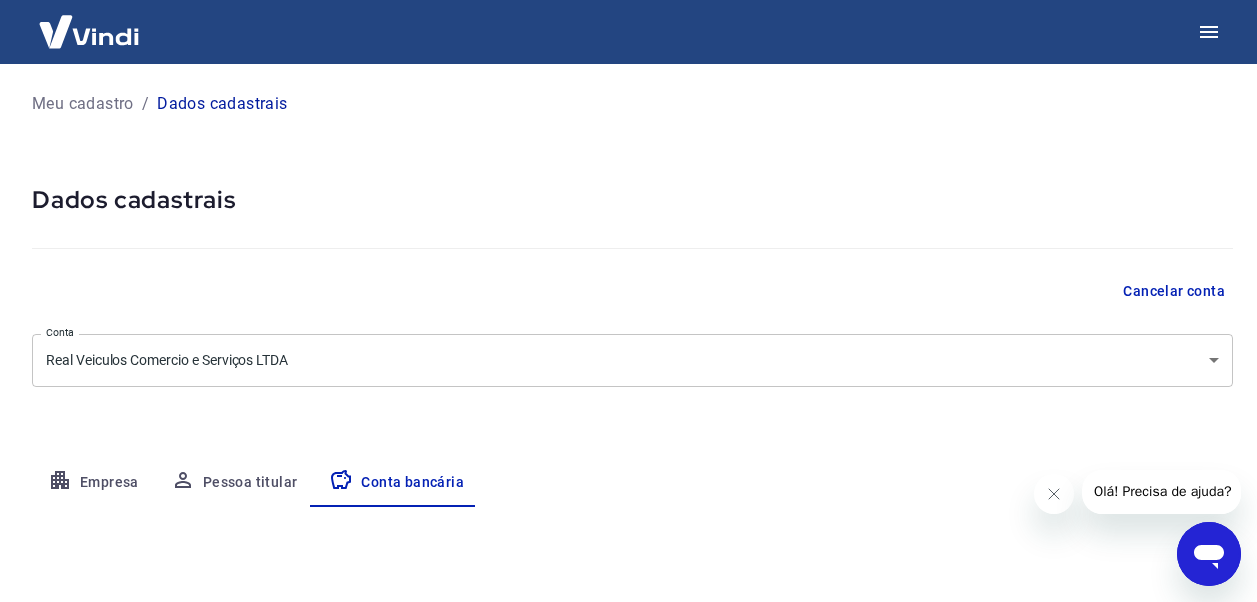 click on "Meu cadastro" at bounding box center [83, 104] 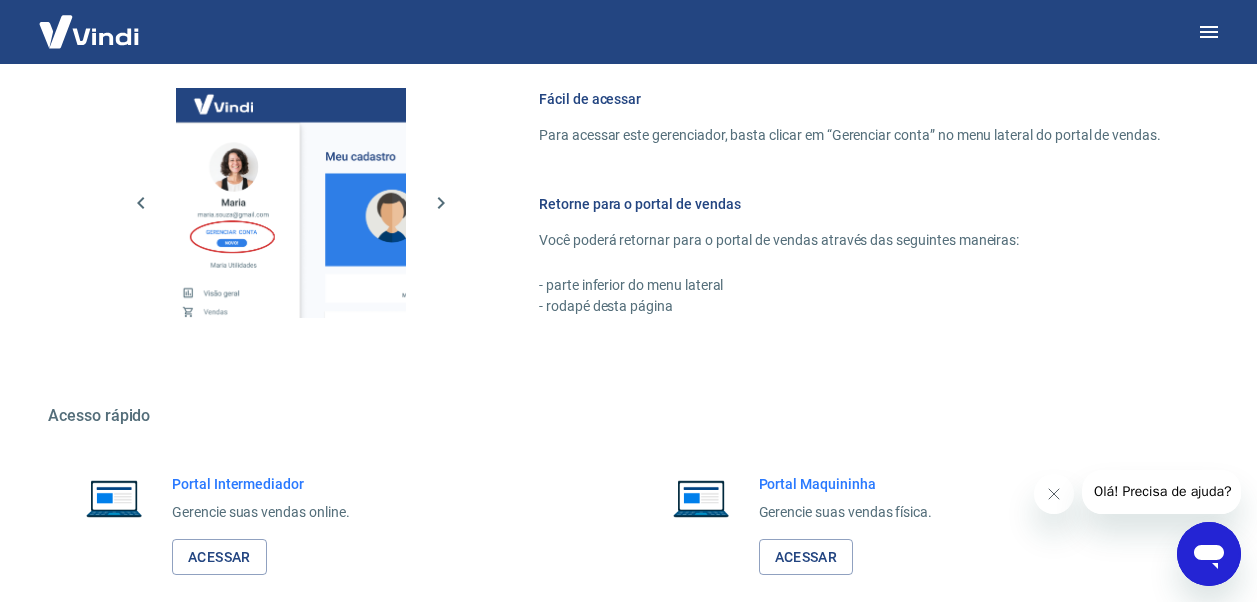 scroll, scrollTop: 1164, scrollLeft: 0, axis: vertical 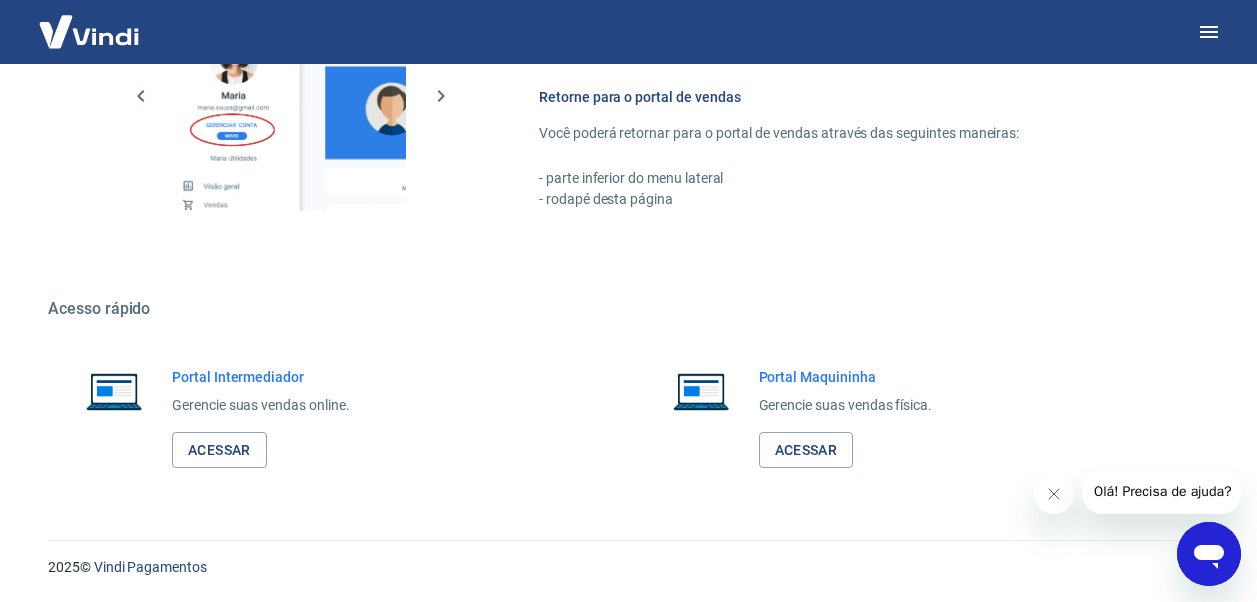 click on "Portal Intermediador" at bounding box center [261, 377] 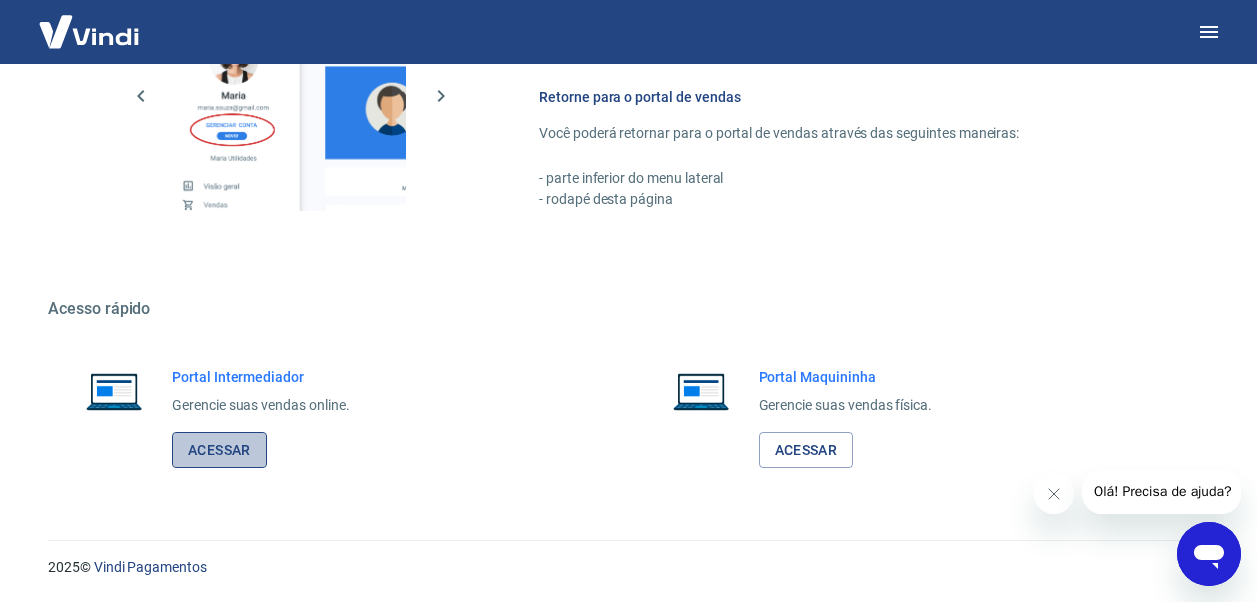 click on "Acessar" at bounding box center [219, 450] 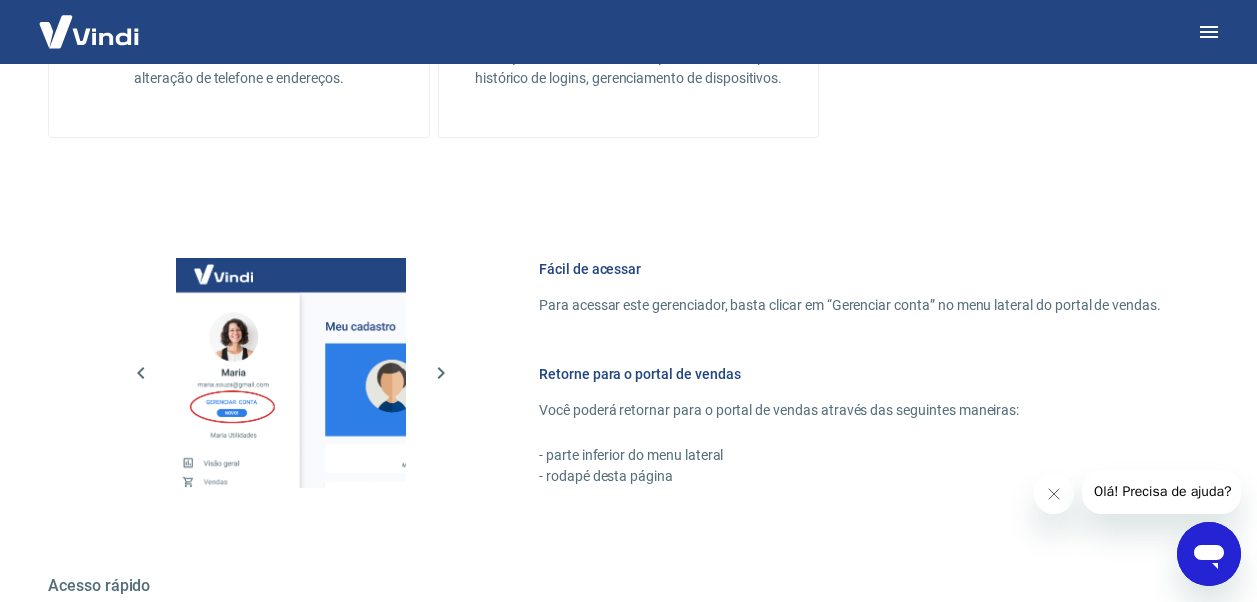 scroll, scrollTop: 1064, scrollLeft: 0, axis: vertical 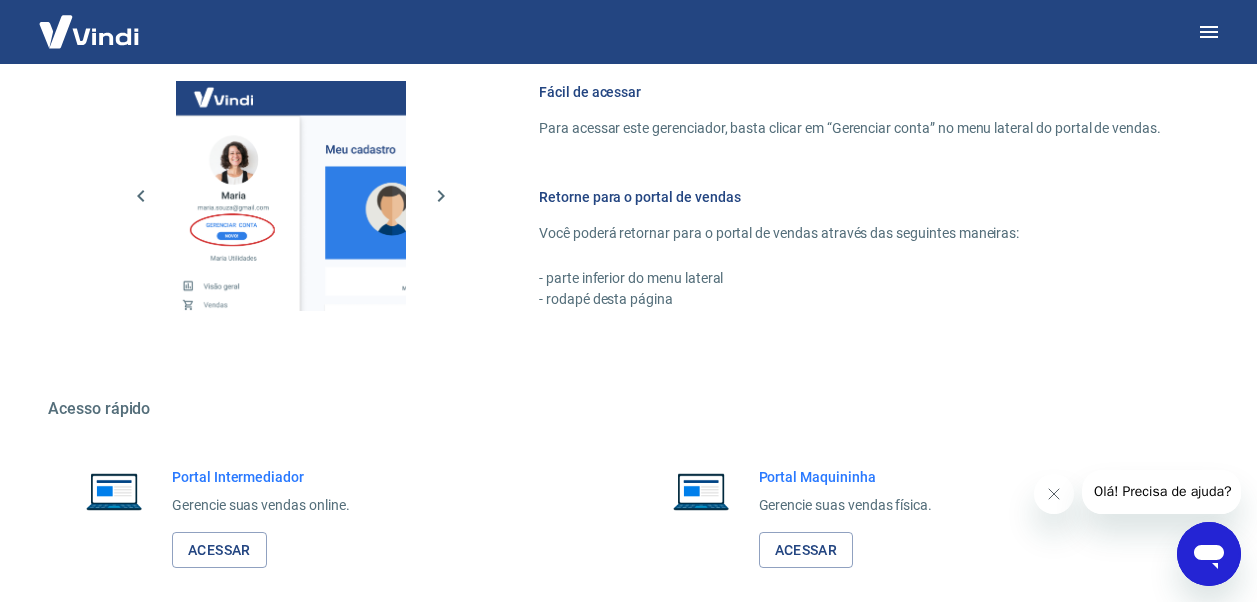 click on "Gerencie suas vendas online." at bounding box center (261, 505) 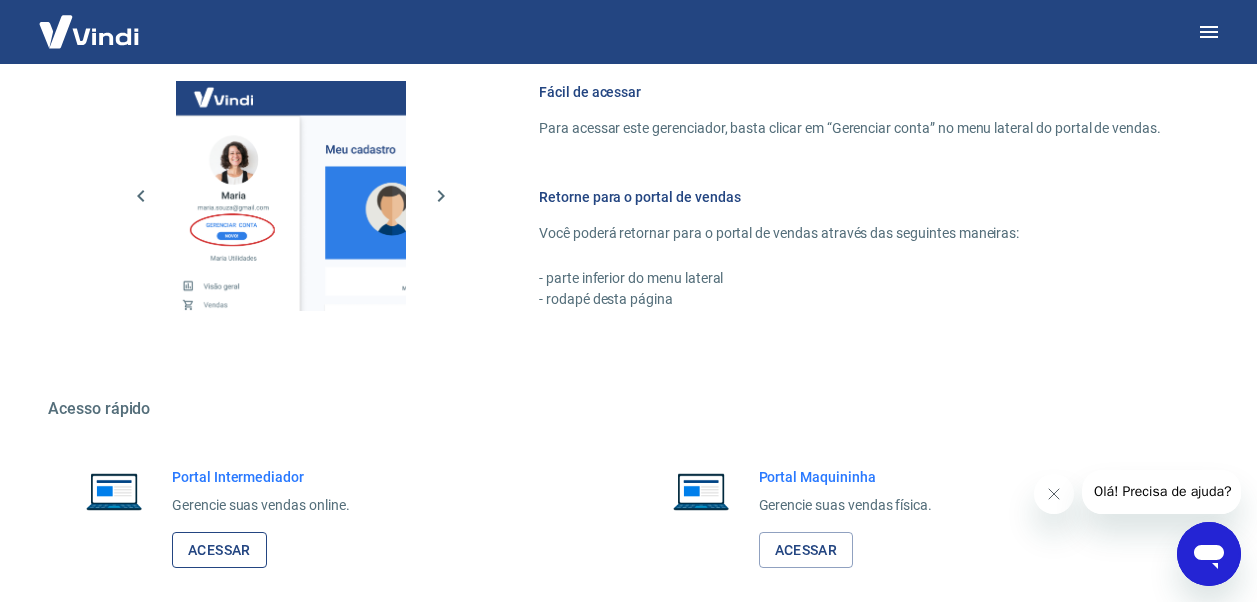 click on "Acessar" at bounding box center [219, 550] 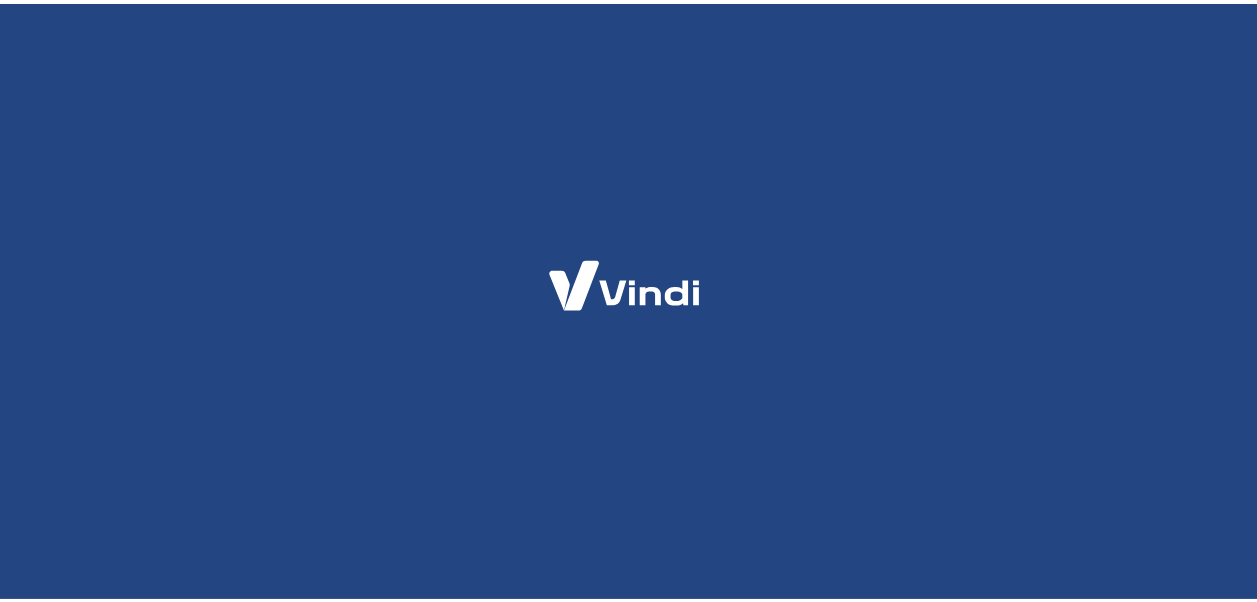 scroll, scrollTop: 0, scrollLeft: 0, axis: both 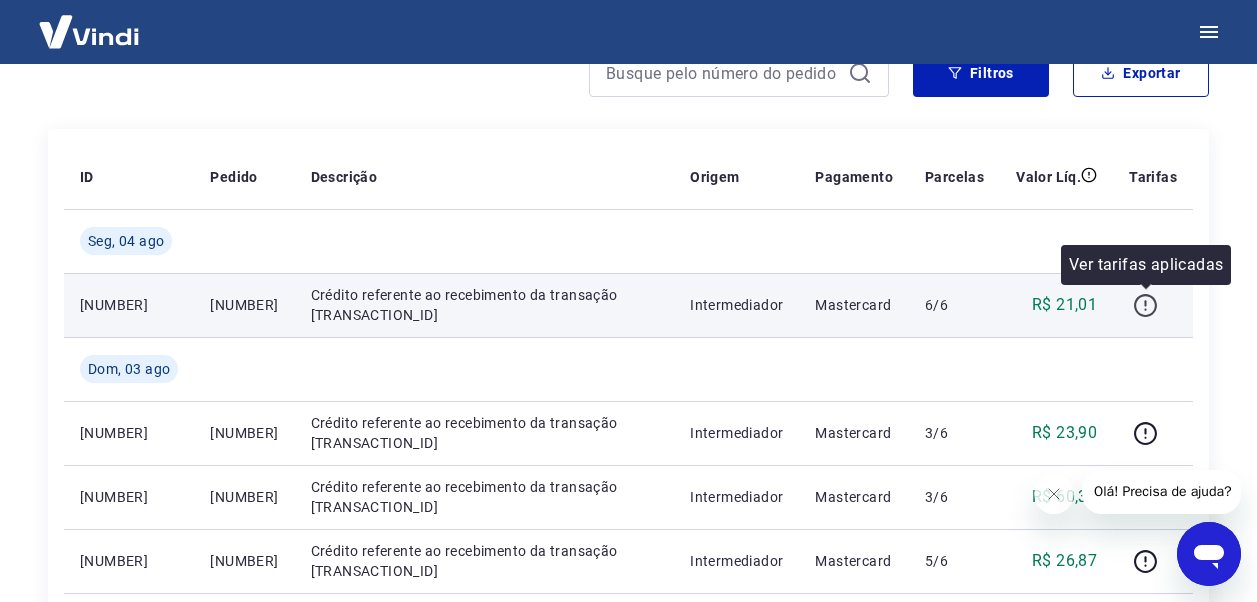 click 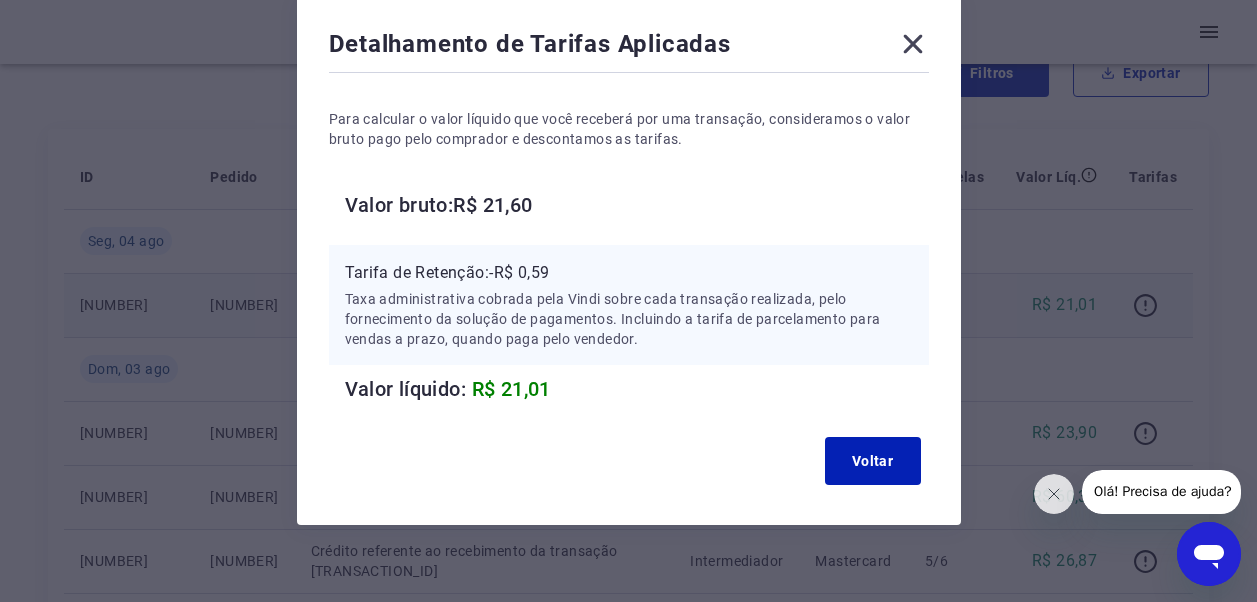 scroll, scrollTop: 0, scrollLeft: 0, axis: both 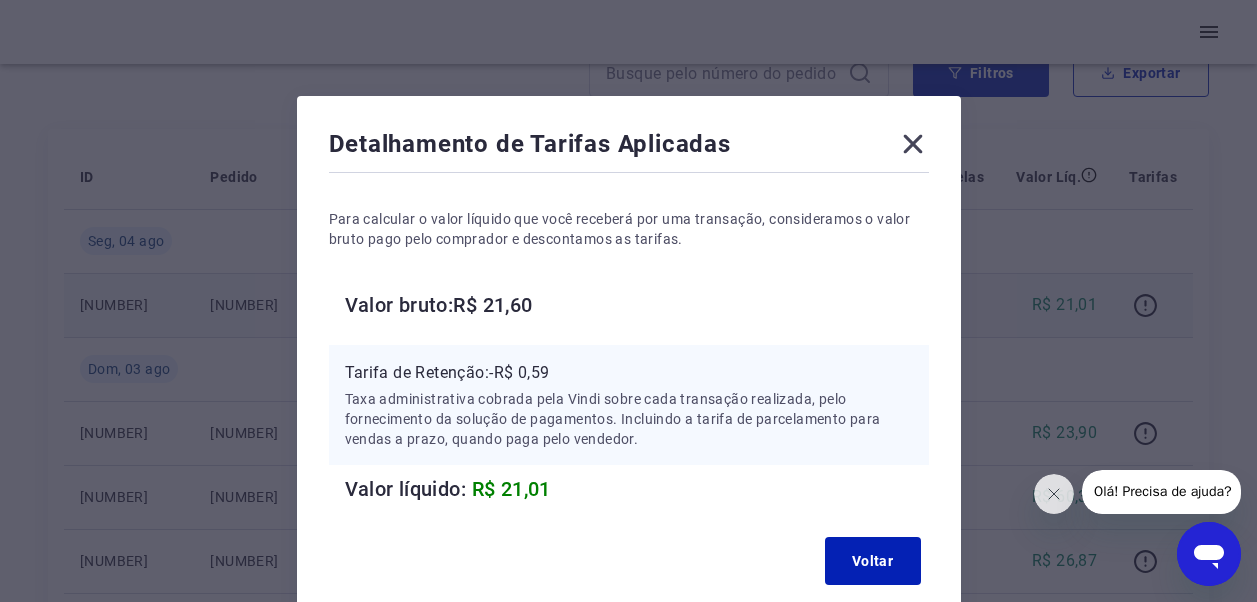 click 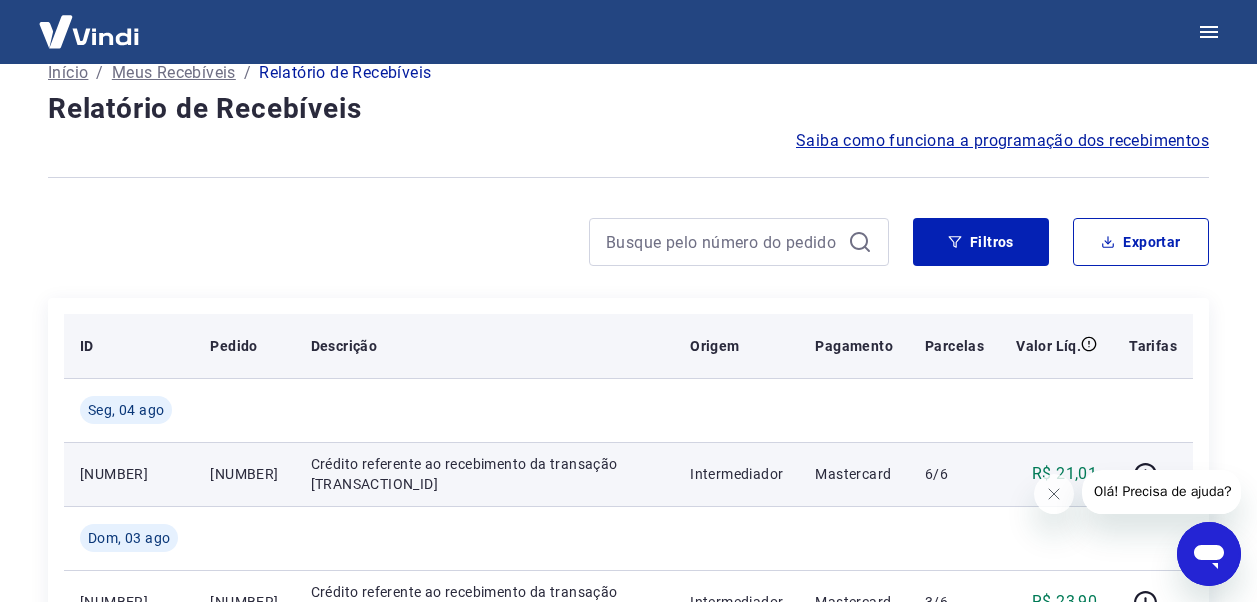scroll, scrollTop: 0, scrollLeft: 0, axis: both 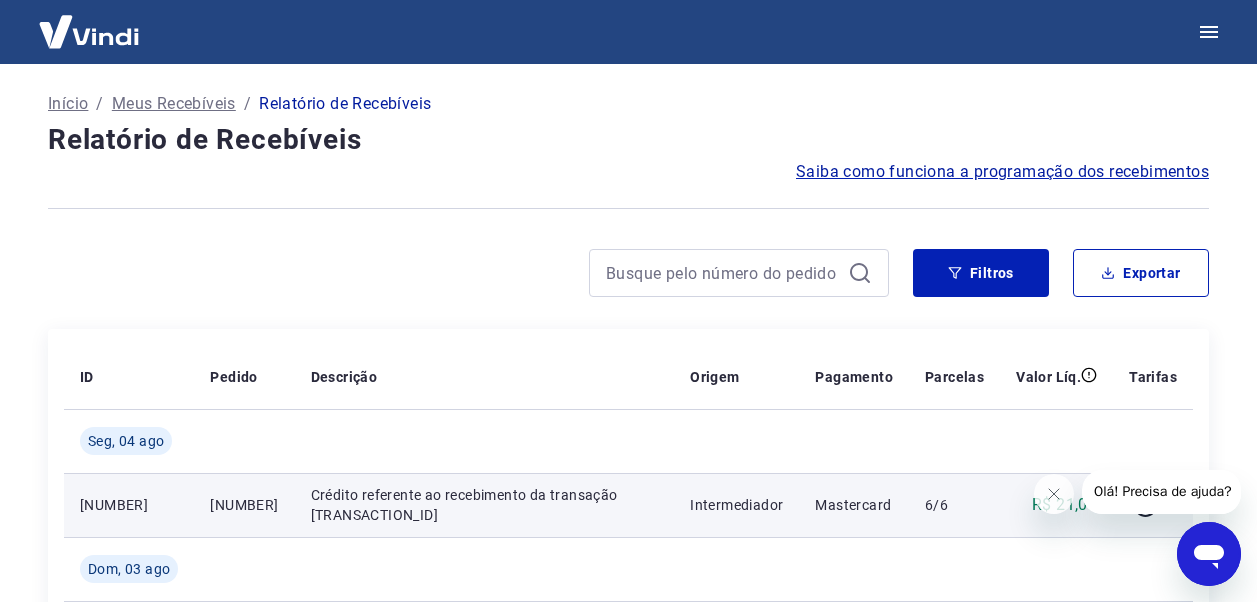 click on "Meus Recebíveis" at bounding box center (174, 104) 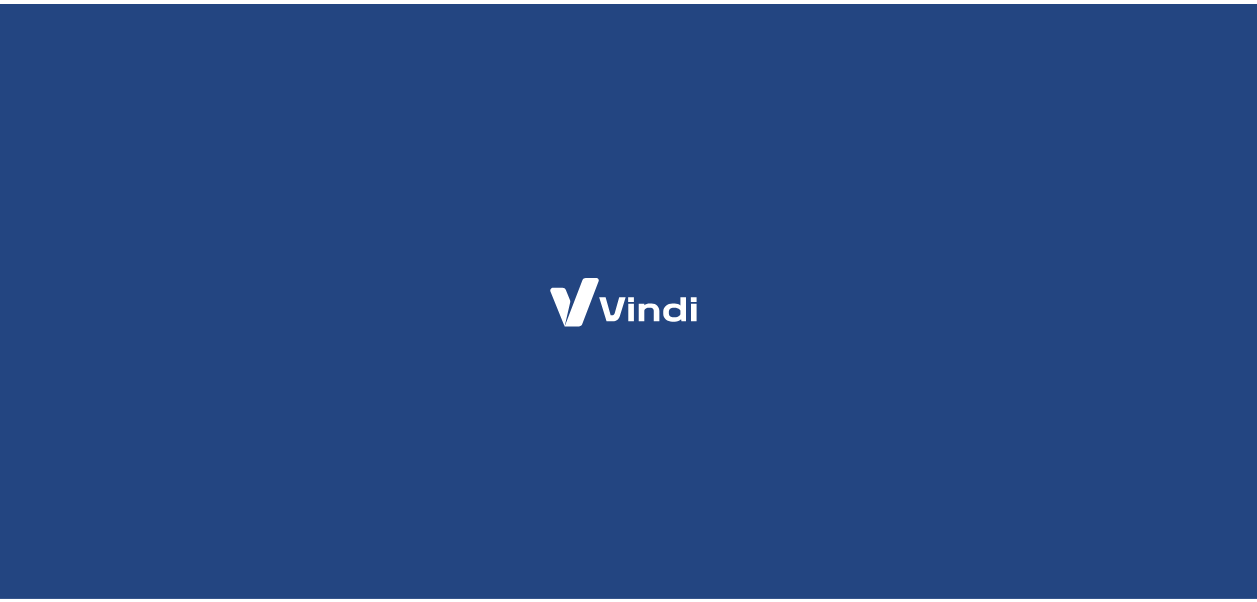 scroll, scrollTop: 0, scrollLeft: 0, axis: both 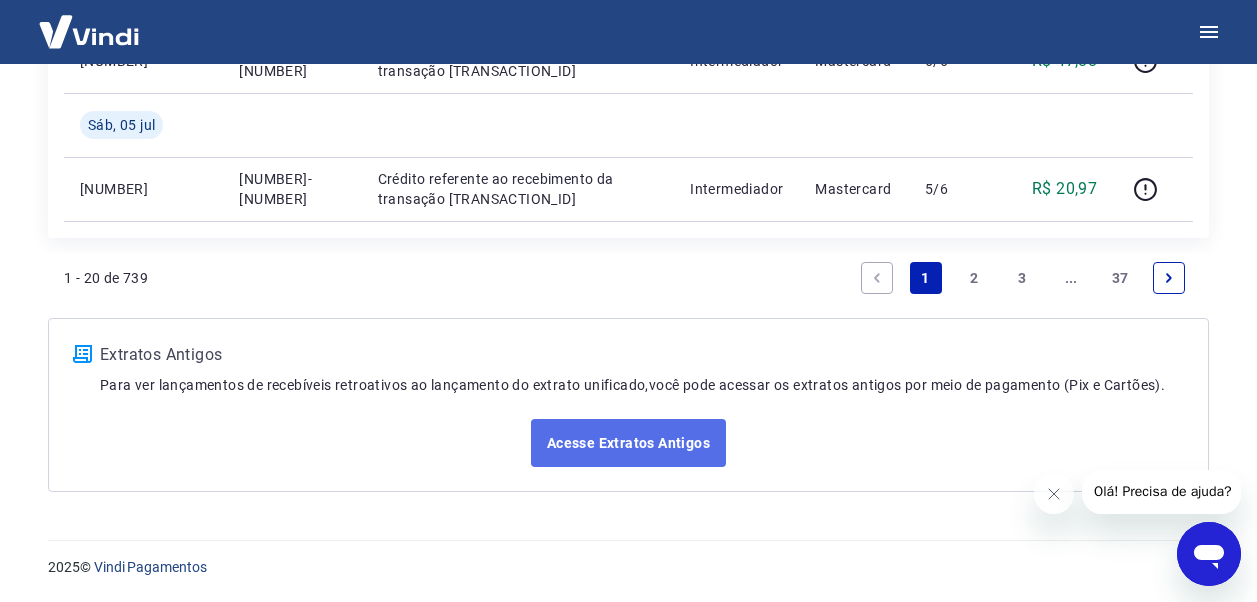 click on "Acesse Extratos Antigos" at bounding box center [628, 443] 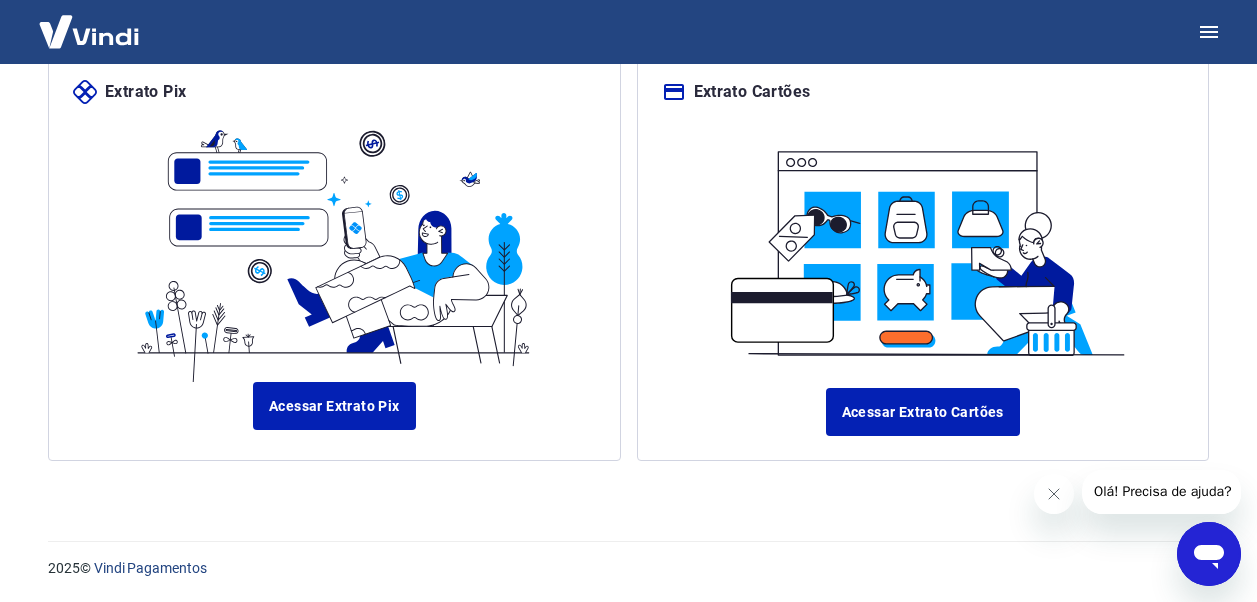 scroll, scrollTop: 0, scrollLeft: 0, axis: both 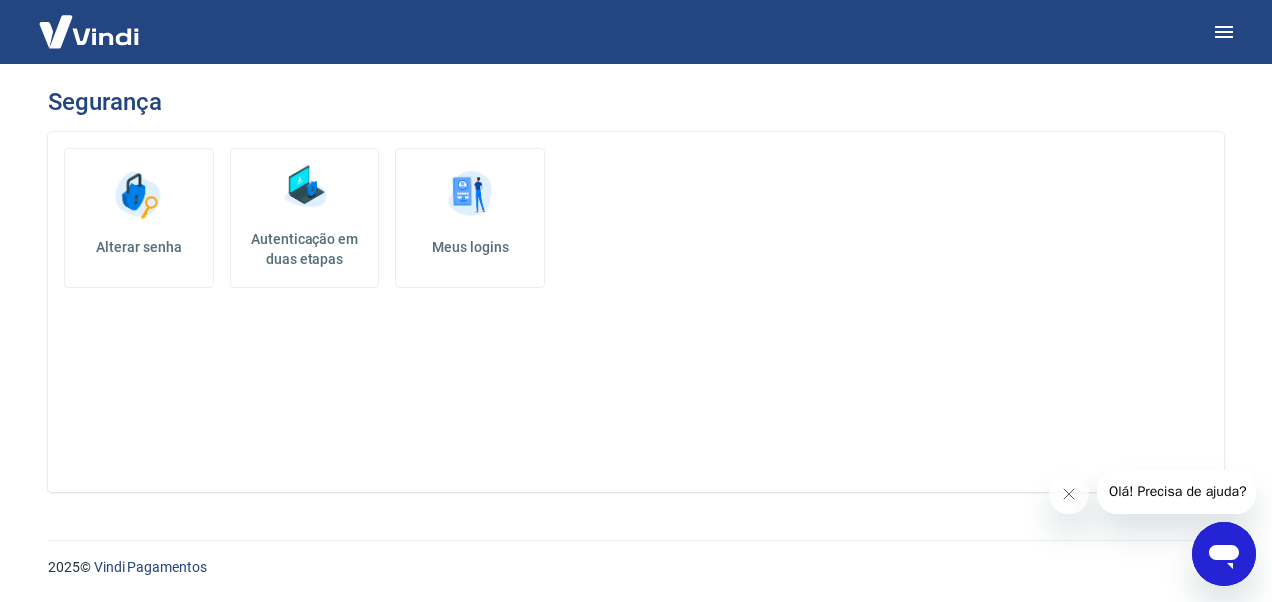 click at bounding box center (470, 195) 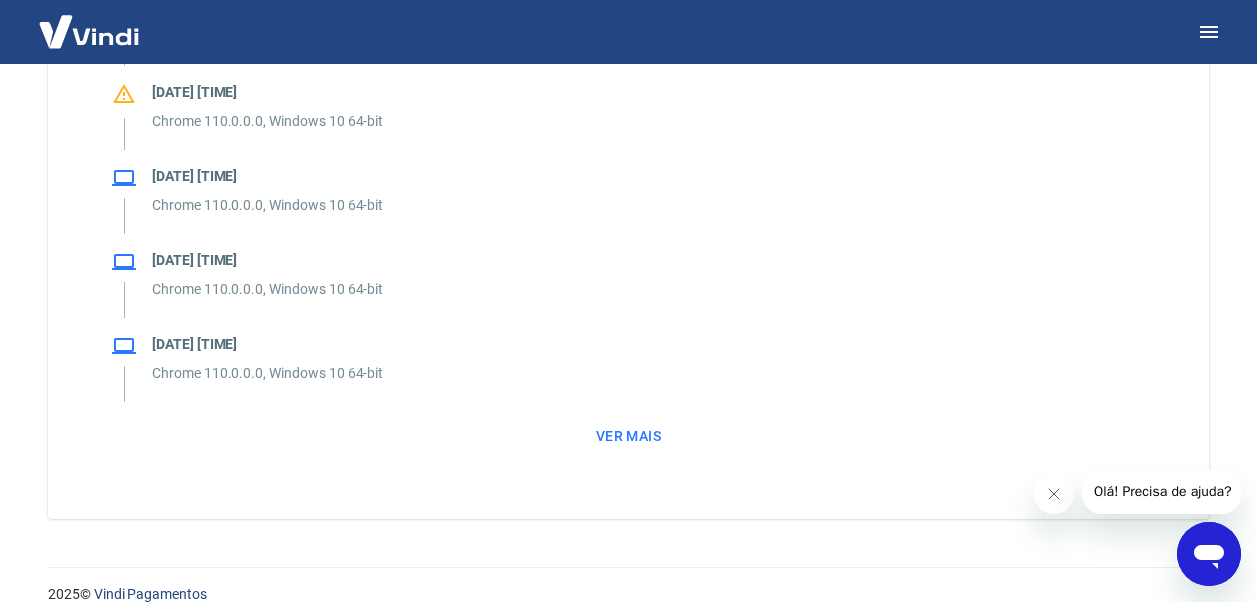 scroll, scrollTop: 1764, scrollLeft: 0, axis: vertical 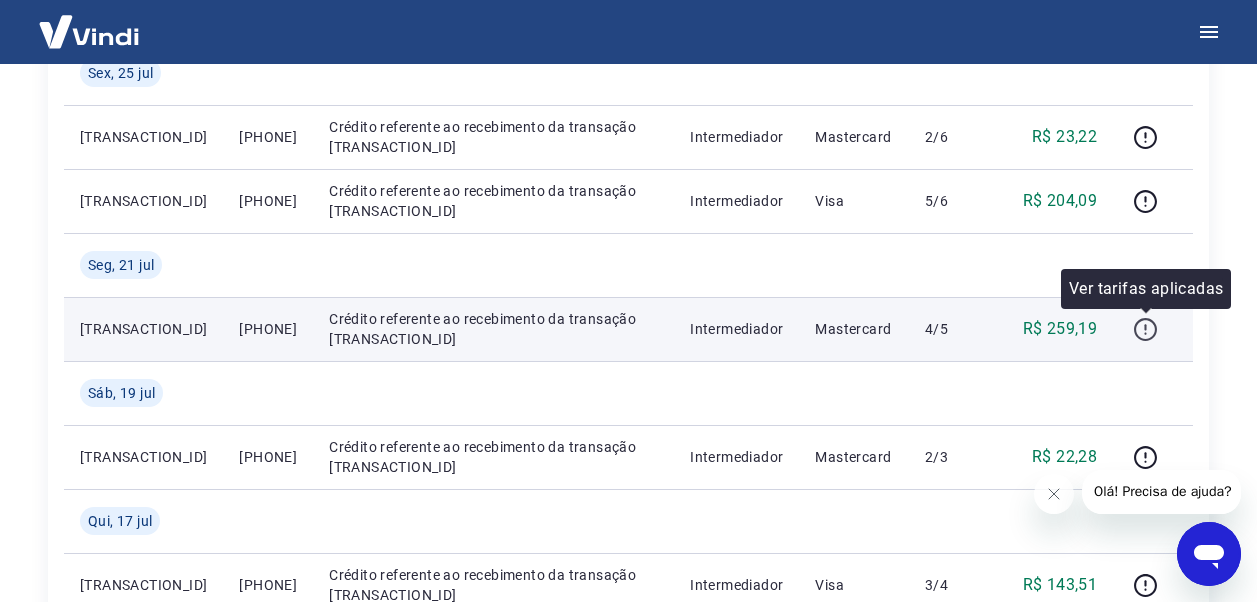 click 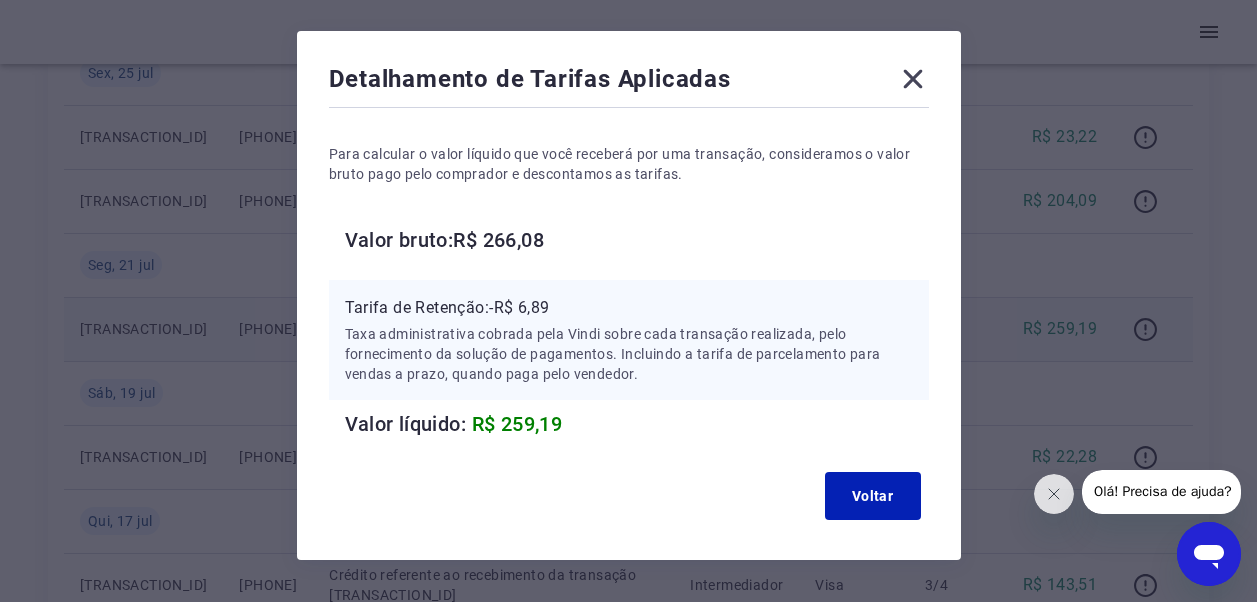 scroll, scrollTop: 100, scrollLeft: 0, axis: vertical 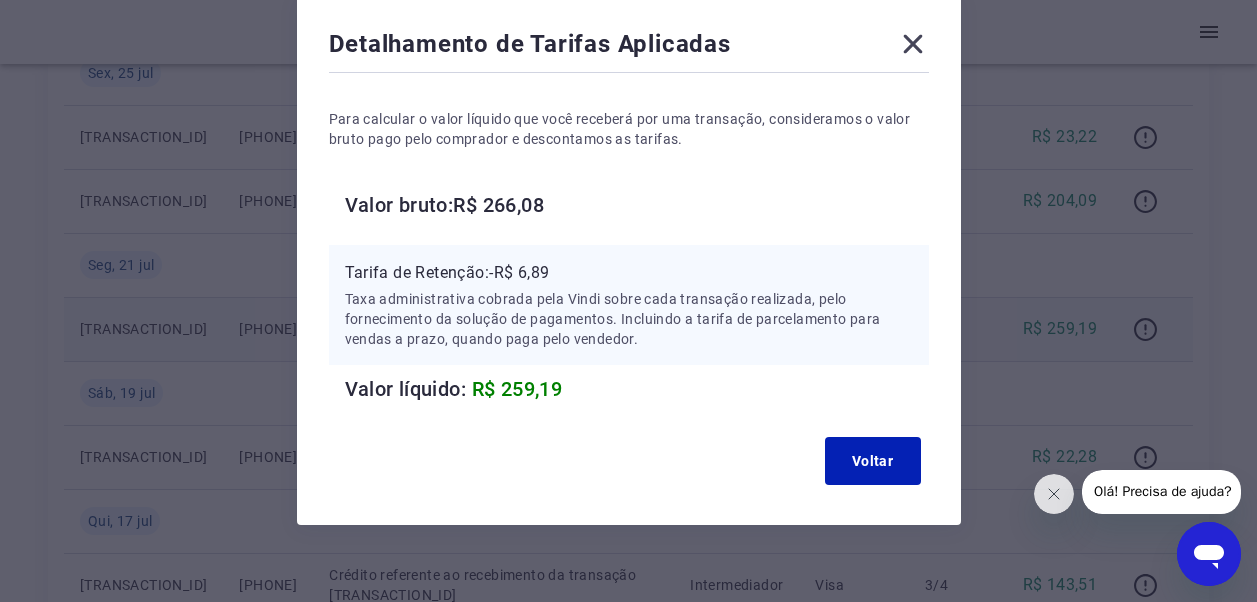click 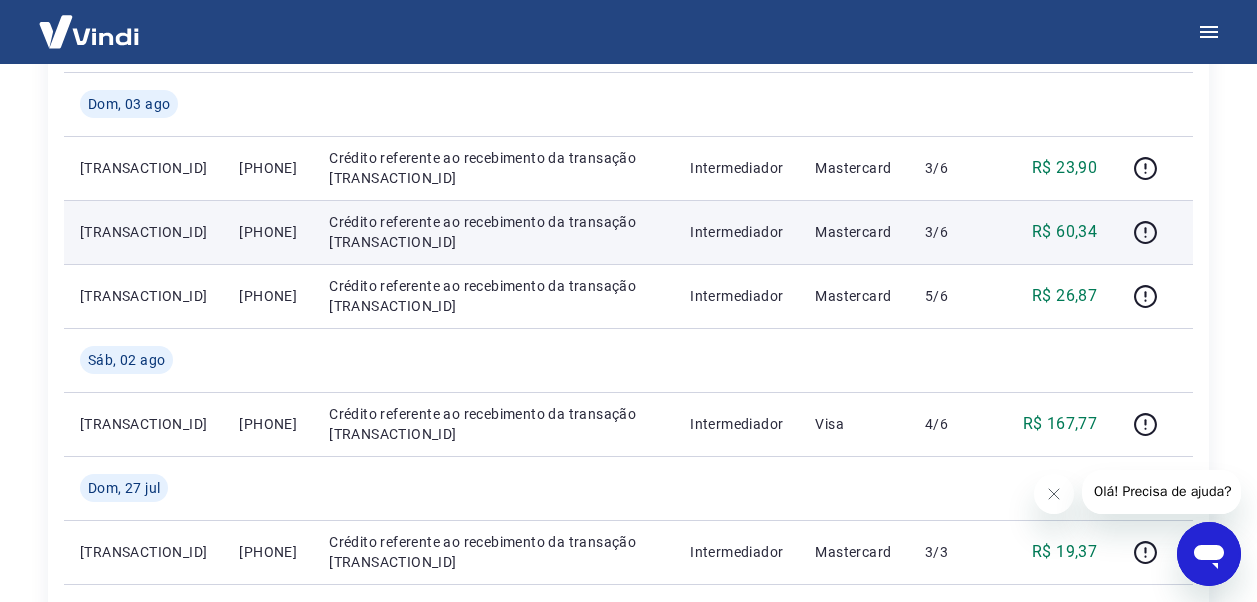 scroll, scrollTop: 500, scrollLeft: 0, axis: vertical 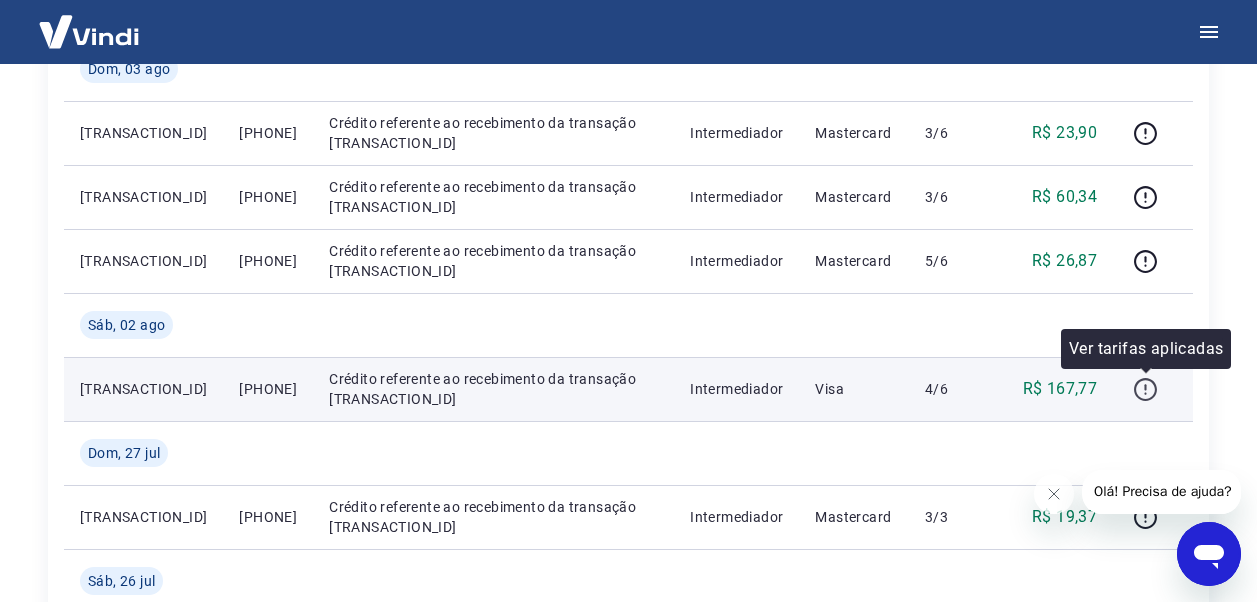 click 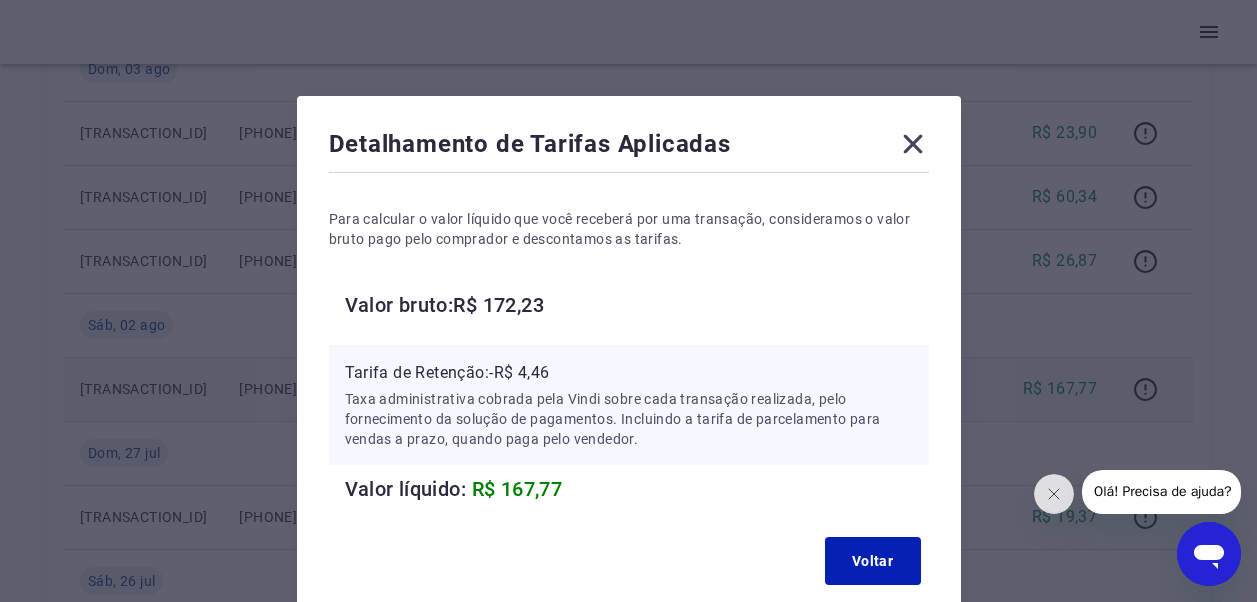 scroll, scrollTop: 100, scrollLeft: 0, axis: vertical 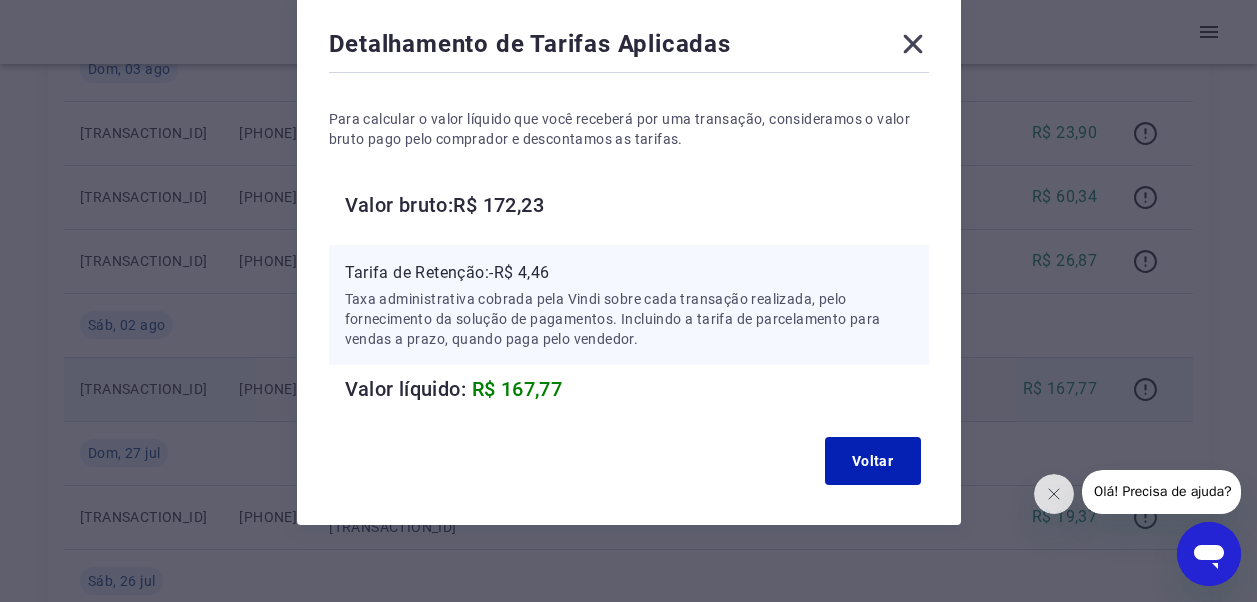click 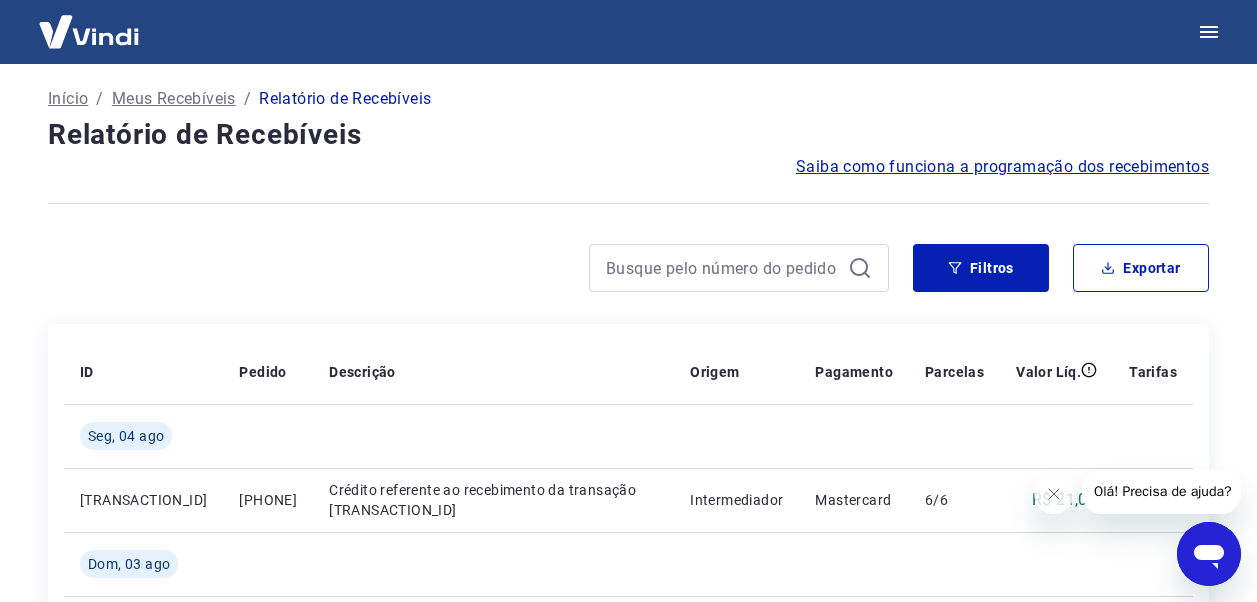 scroll, scrollTop: 0, scrollLeft: 0, axis: both 